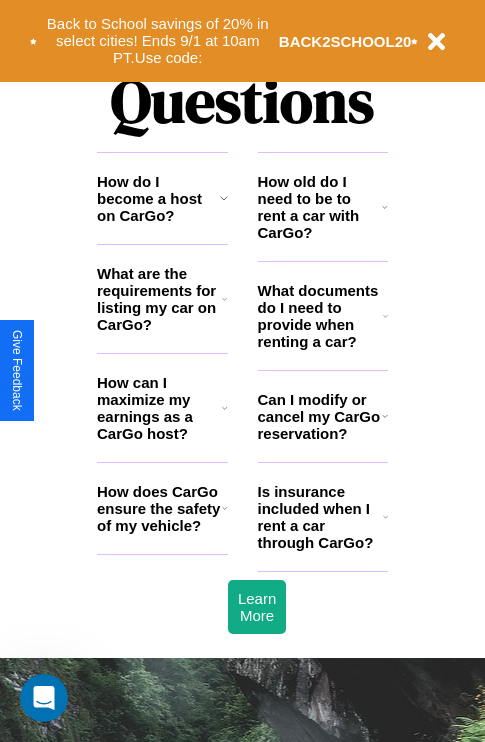 scroll, scrollTop: 2423, scrollLeft: 0, axis: vertical 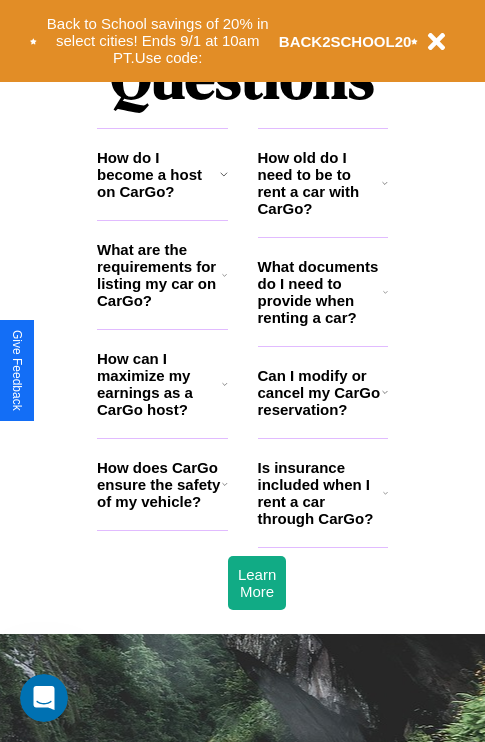 click 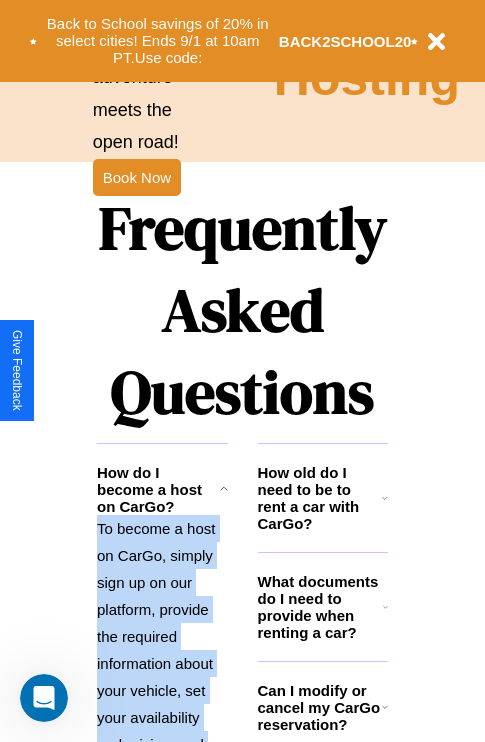scroll, scrollTop: 1947, scrollLeft: 0, axis: vertical 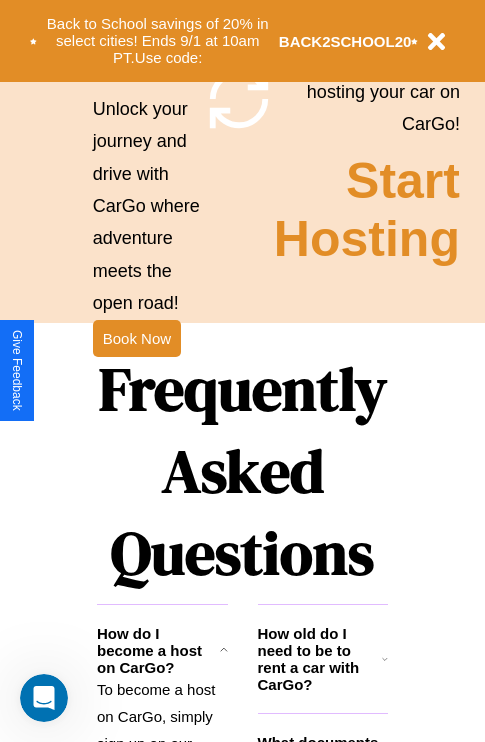 click on "Frequently Asked Questions" at bounding box center [242, 471] 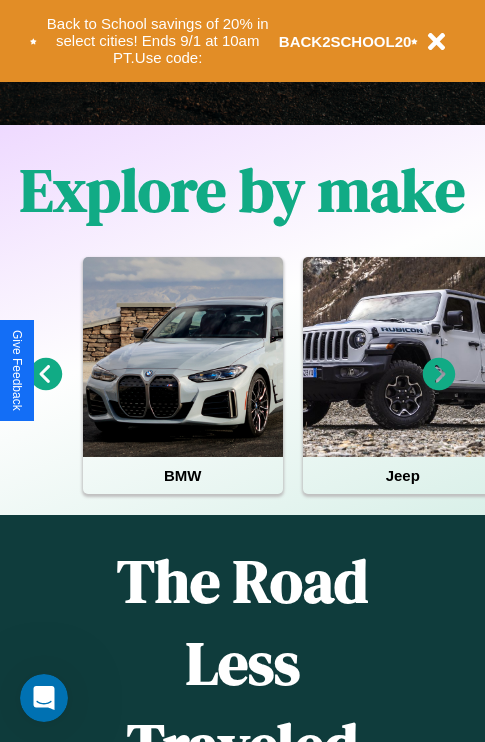 scroll, scrollTop: 308, scrollLeft: 0, axis: vertical 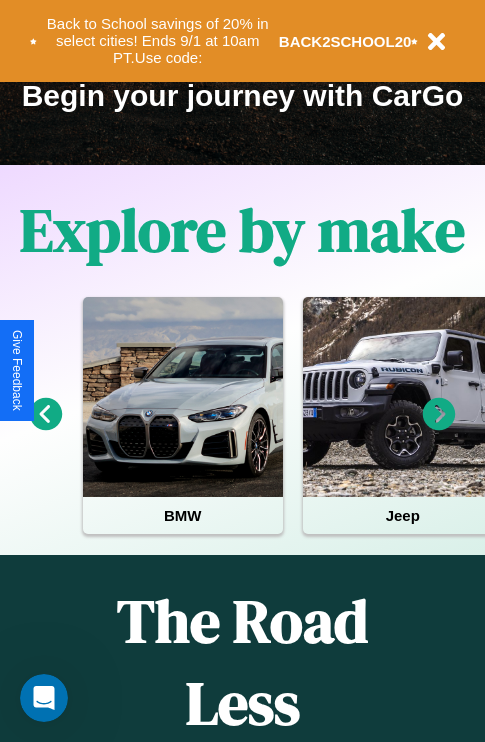 click 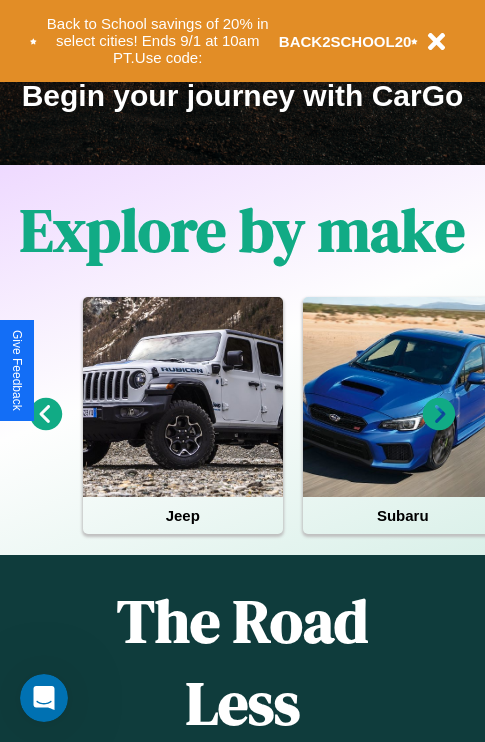 click 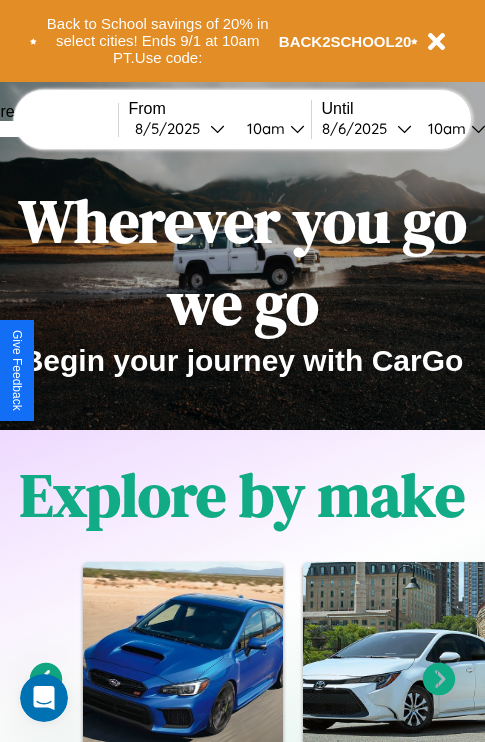 scroll, scrollTop: 0, scrollLeft: 0, axis: both 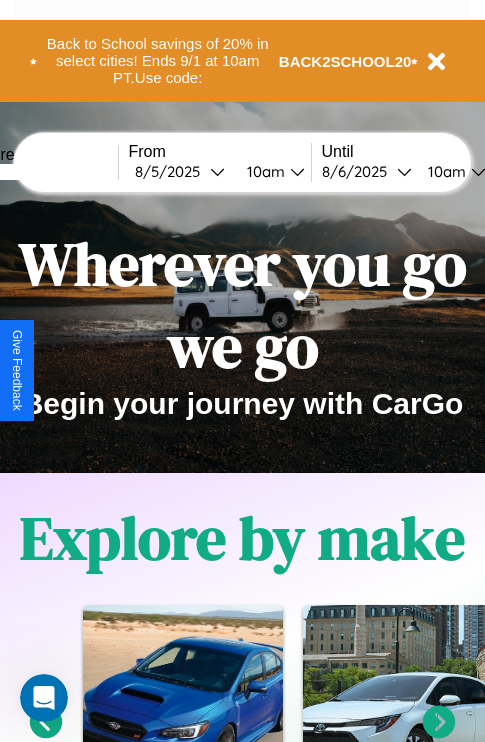 click at bounding box center [43, 172] 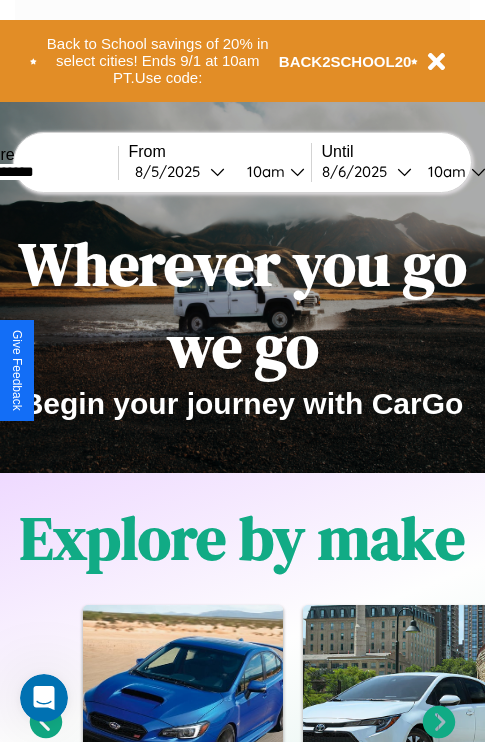 type on "**********" 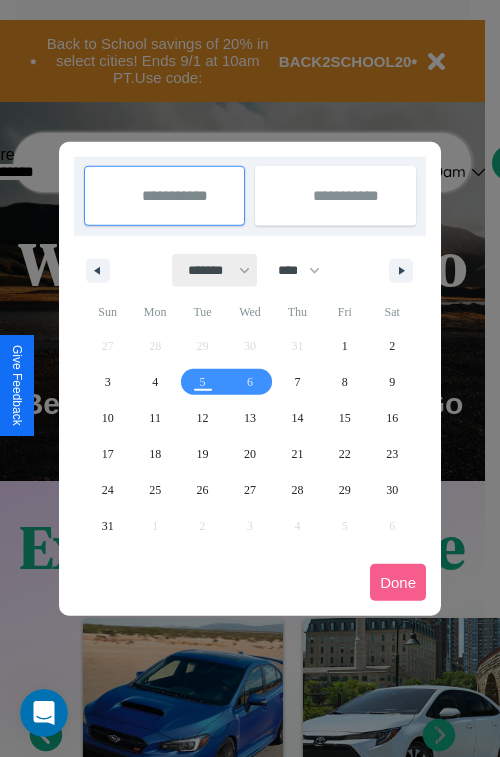 click on "******* ******** ***** ***** *** **** **** ****** ********* ******* ******** ********" at bounding box center [215, 270] 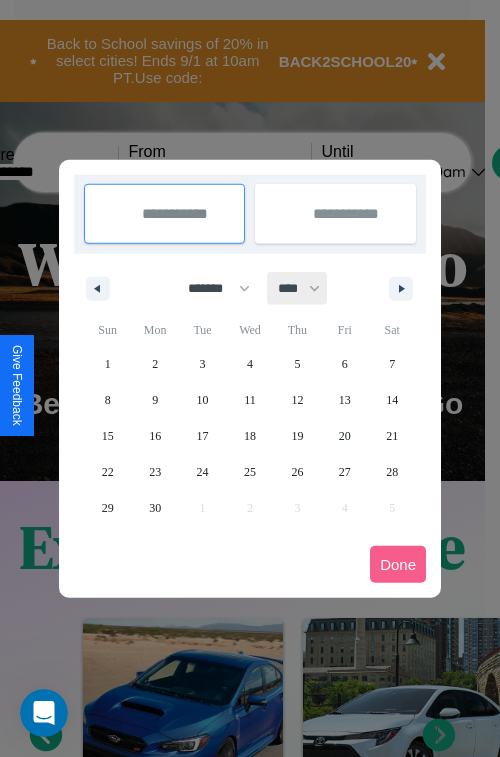 click on "**** **** **** **** **** **** **** **** **** **** **** **** **** **** **** **** **** **** **** **** **** **** **** **** **** **** **** **** **** **** **** **** **** **** **** **** **** **** **** **** **** **** **** **** **** **** **** **** **** **** **** **** **** **** **** **** **** **** **** **** **** **** **** **** **** **** **** **** **** **** **** **** **** **** **** **** **** **** **** **** **** **** **** **** **** **** **** **** **** **** **** **** **** **** **** **** **** **** **** **** **** **** **** **** **** **** **** **** **** **** **** **** **** **** **** **** **** **** **** **** ****" at bounding box center [298, 288] 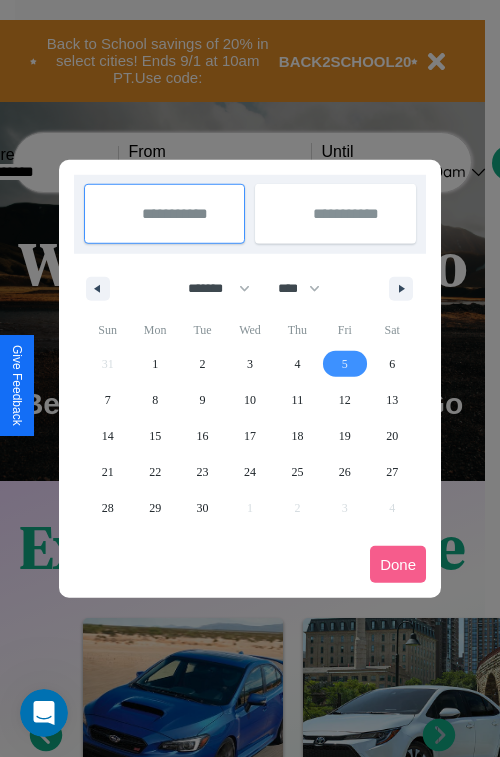 click on "5" at bounding box center (345, 364) 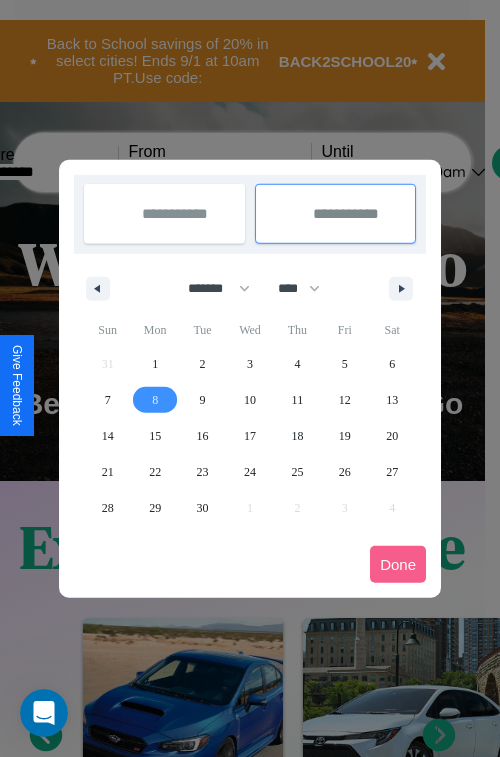 click on "8" at bounding box center [155, 400] 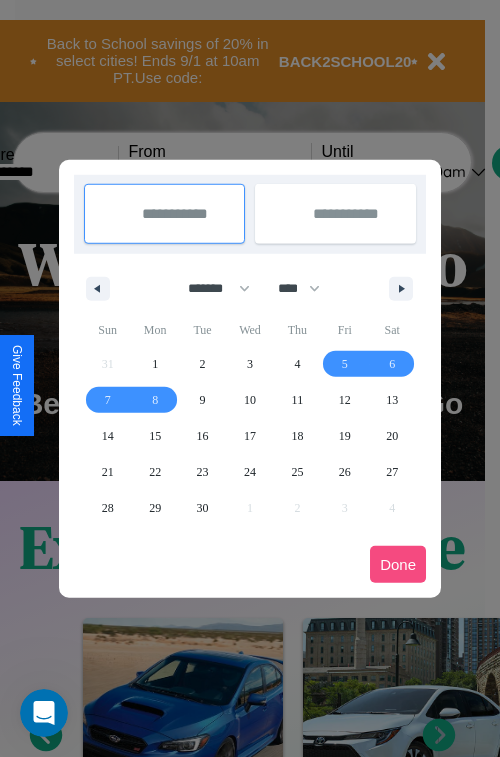 click on "Done" at bounding box center [398, 564] 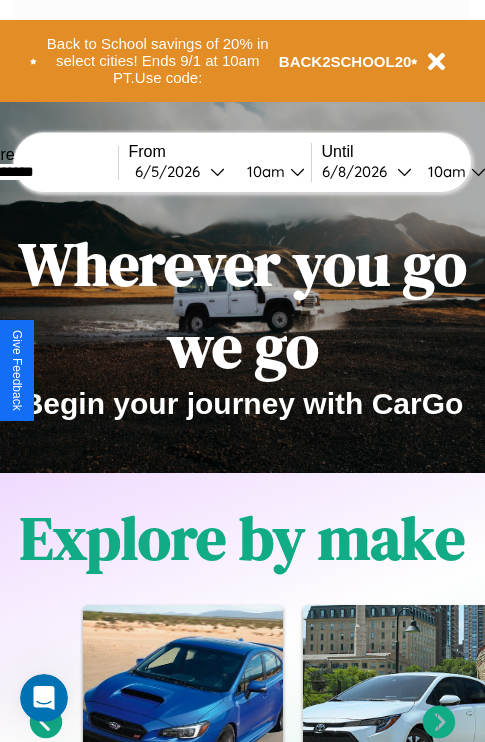 scroll, scrollTop: 0, scrollLeft: 68, axis: horizontal 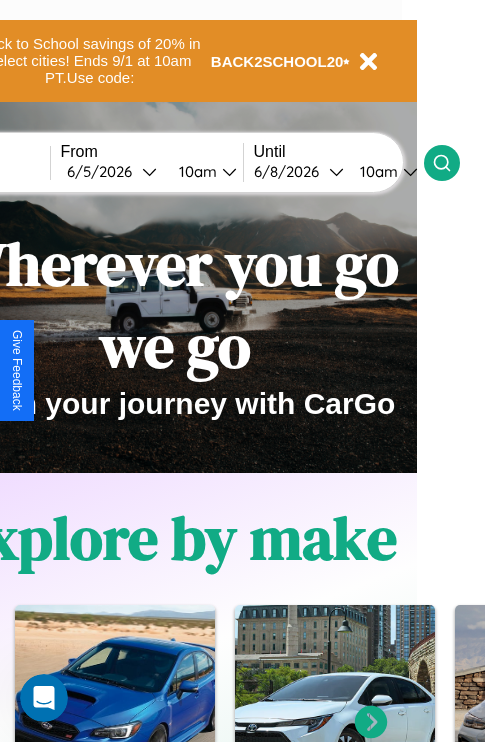click 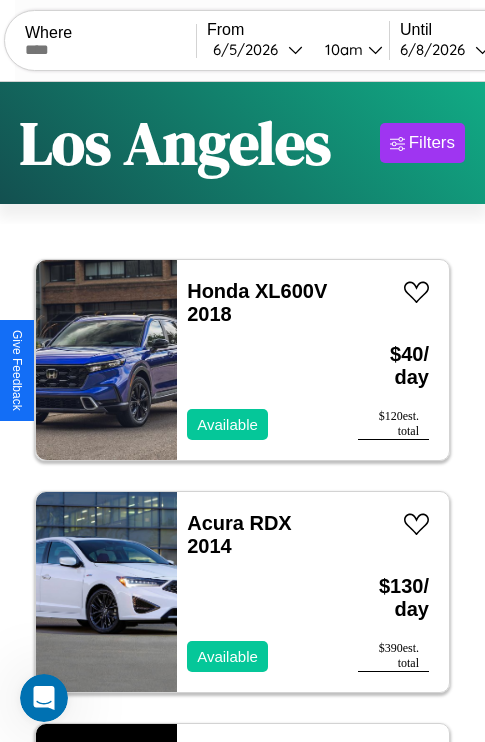 scroll, scrollTop: 95, scrollLeft: 0, axis: vertical 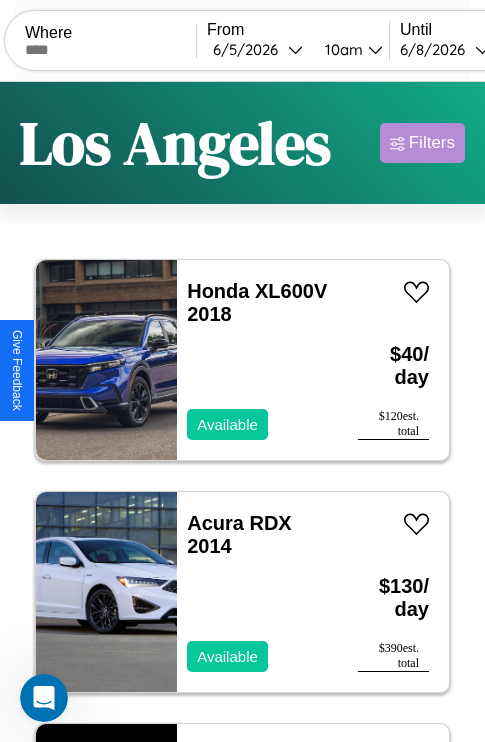 click on "Filters" at bounding box center (432, 143) 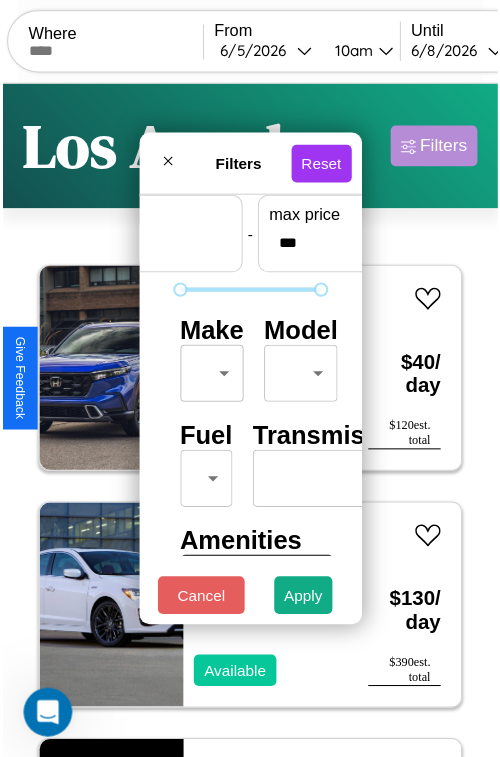 scroll, scrollTop: 59, scrollLeft: 0, axis: vertical 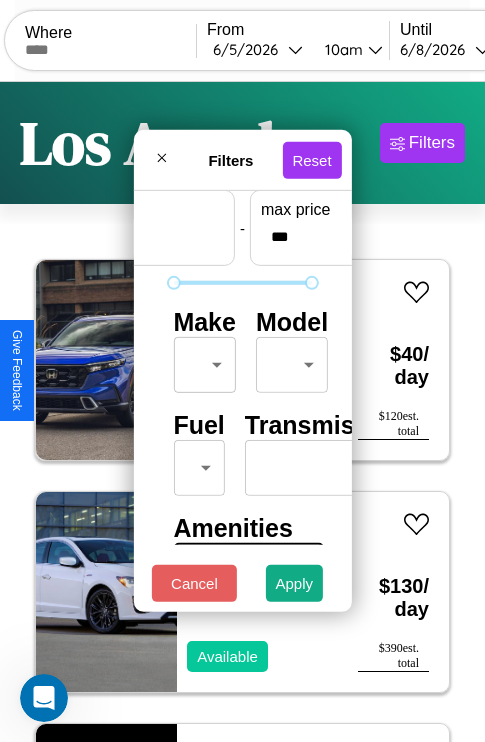 click on "CarGo Where From [MONTH] / [DAY] / [YEAR] [TIME] Until [MONTH] / [DAY] / [YEAR] [TIME] Become a Host Login Sign Up [CITY] Filters 126  cars in this area These cars can be picked up in this city. Honda   XL600V   2018 Available $ 40  / day $ 120  est. total Acura   RDX   2014 Available $ 130  / day $ 390  est. total Lamborghini   147   2024 Available $ 80  / day $ 240  est. total Land Rover   Defender   2024 Available $ 50  / day $ 150  est. total Mazda   MX-5   2019 Available $ 70  / day $ 210  est. total Volkswagen   Atlas Cross Sport   2014 Available $ 160  / day $ 480  est. total Buick   Terraza   2014 Available $ 120  / day $ 360  est. total BMW   525iA   2024 Available $ 200  / day $ 600  est. total Hyundai   Santa Fe   2016 Available $ 60  / day $ 180  est. total Alfa Romeo   Milano   2019 Available $ 30  / day $ 90  est. total Land Rover   LR4   2016 Available $ 150  / day $ 450  est. total Toyota   Scion iM   2014 Available $ 150  / day $ 450  est. total Mazda   MX-5   2019 Available $ 30  / day $ 90  est. total Maserati" at bounding box center [242, 412] 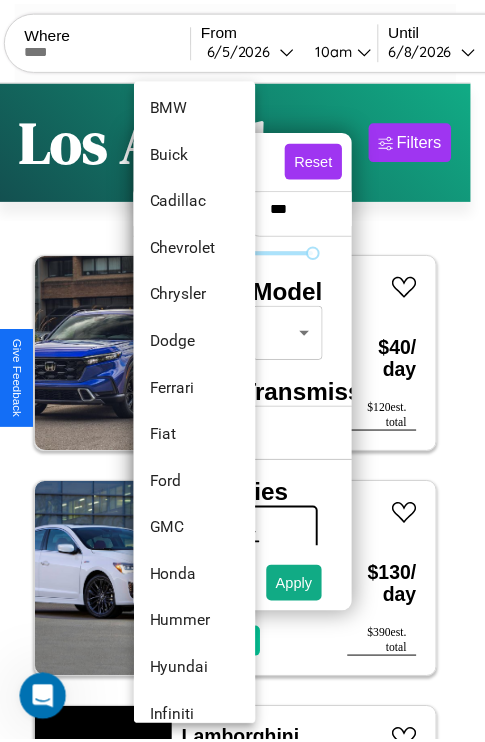 scroll, scrollTop: 326, scrollLeft: 0, axis: vertical 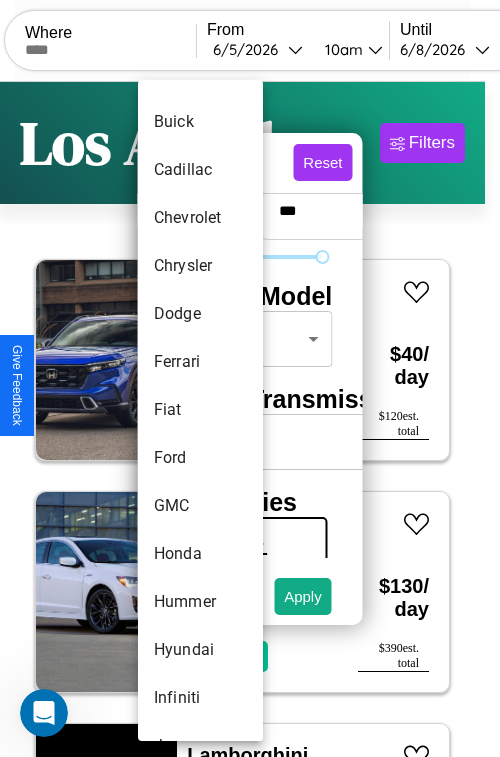 click on "Fiat" at bounding box center [200, 410] 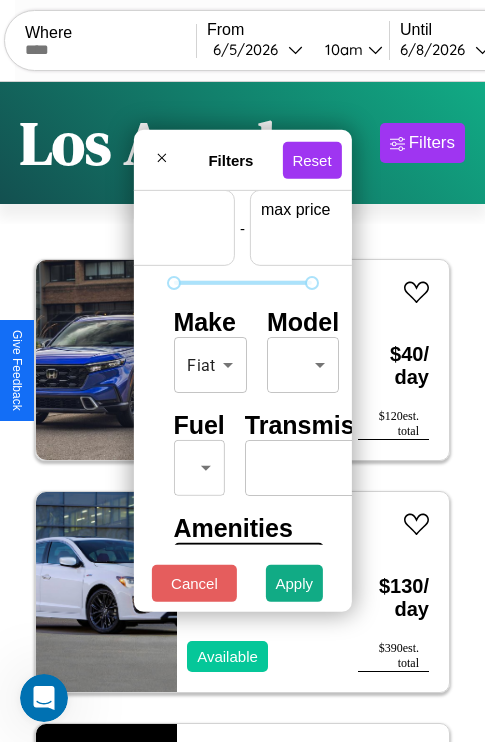 scroll, scrollTop: 59, scrollLeft: 124, axis: both 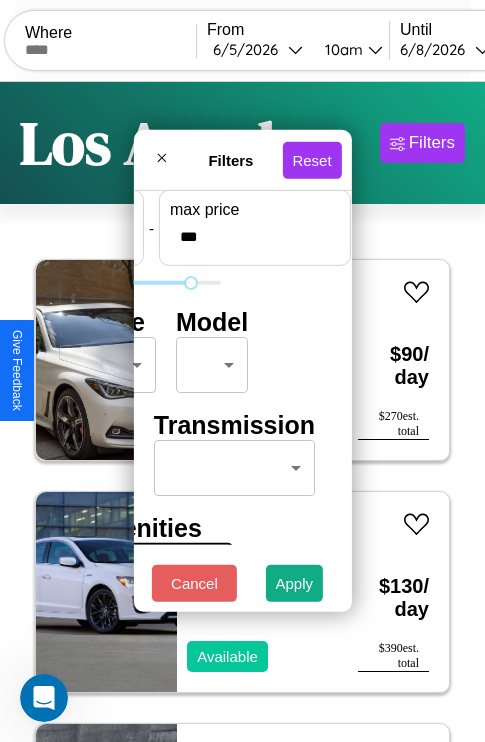 type on "***" 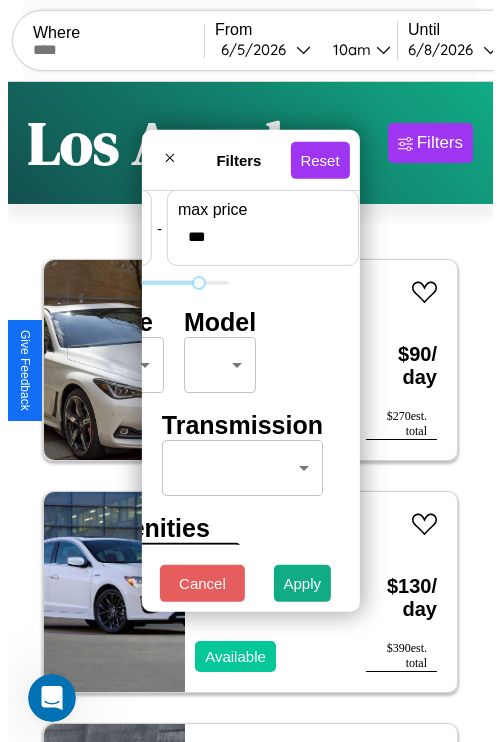 scroll, scrollTop: 59, scrollLeft: 0, axis: vertical 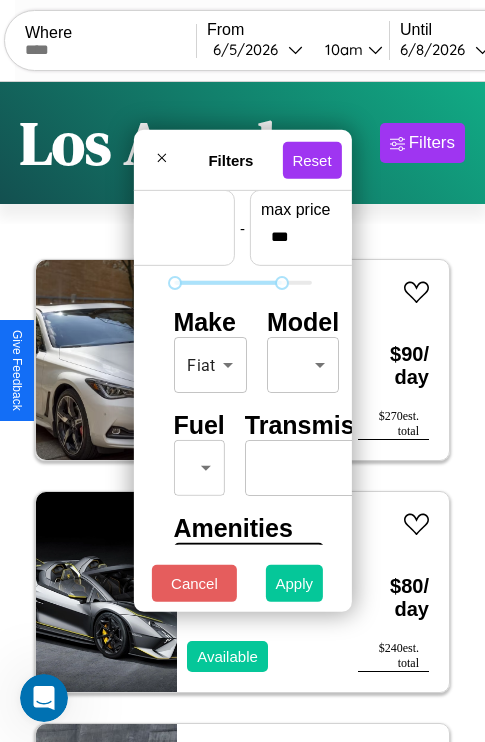 type on "*" 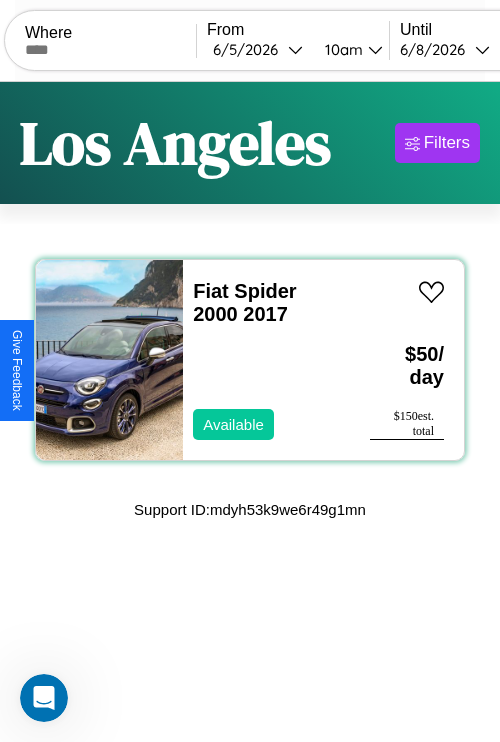 click on "Fiat   Spider 2000   2017 Available" at bounding box center [266, 360] 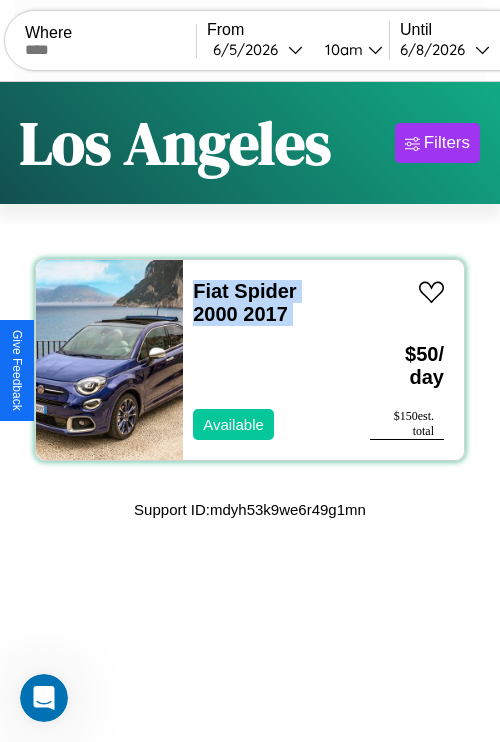 click on "Fiat   Spider 2000   2017 Available" at bounding box center (266, 360) 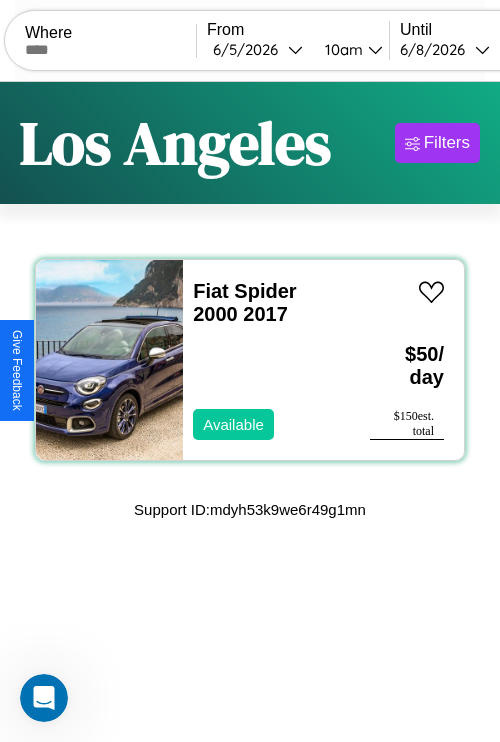 click on "Fiat   Spider 2000   2017 Available" at bounding box center [266, 360] 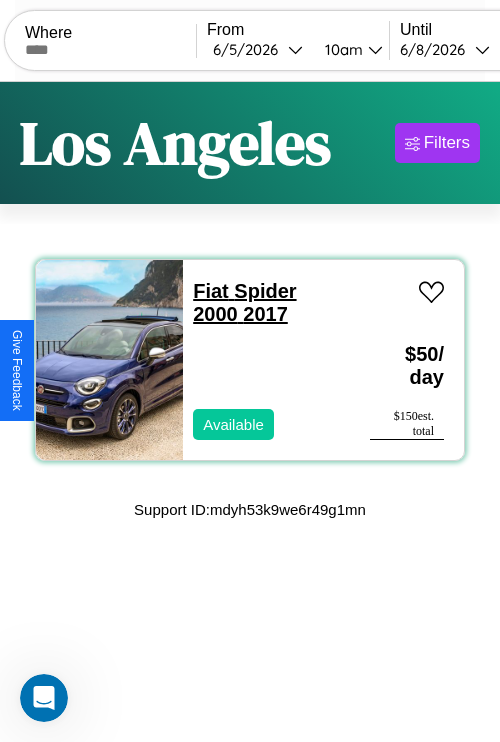 click on "Fiat   Spider 2000   2017" at bounding box center (244, 302) 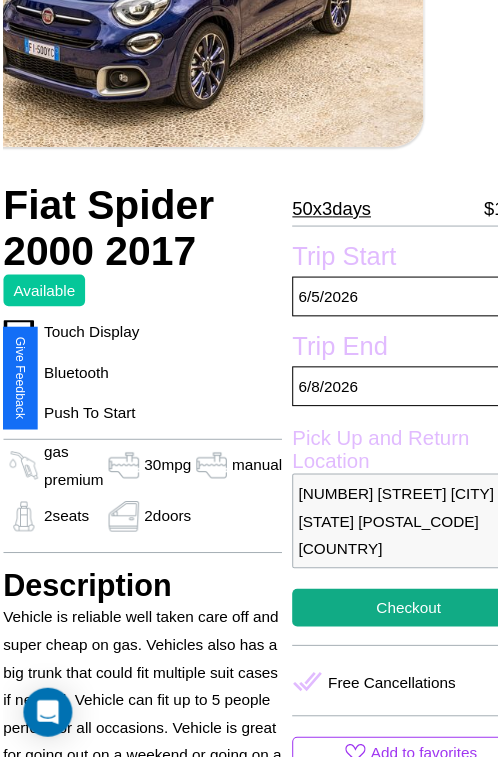 scroll, scrollTop: 221, scrollLeft: 91, axis: both 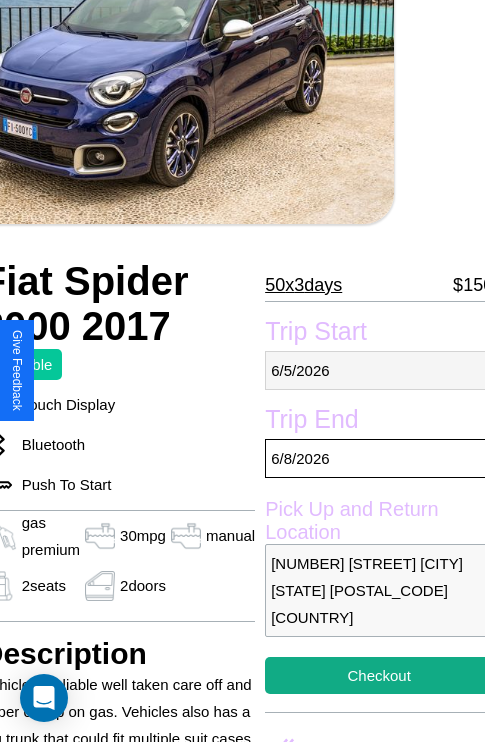 click on "[DATE]" at bounding box center [379, 370] 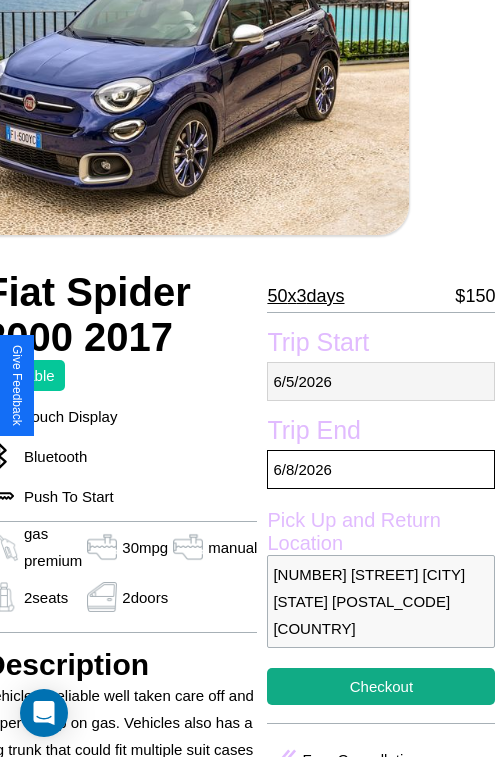 select on "*" 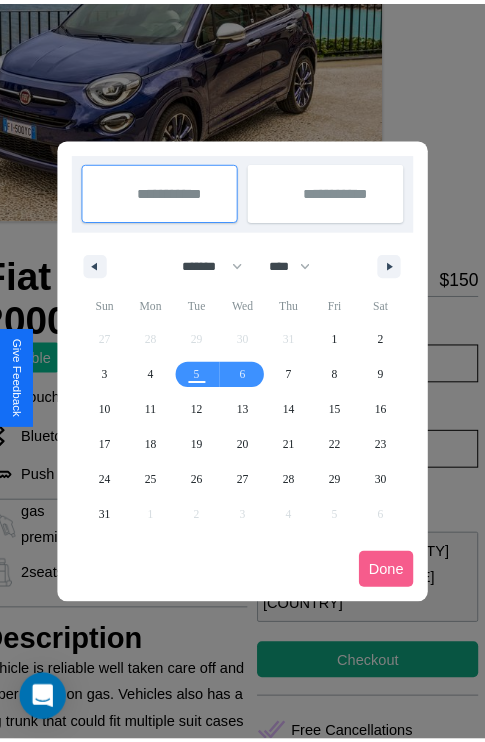 scroll, scrollTop: 0, scrollLeft: 91, axis: horizontal 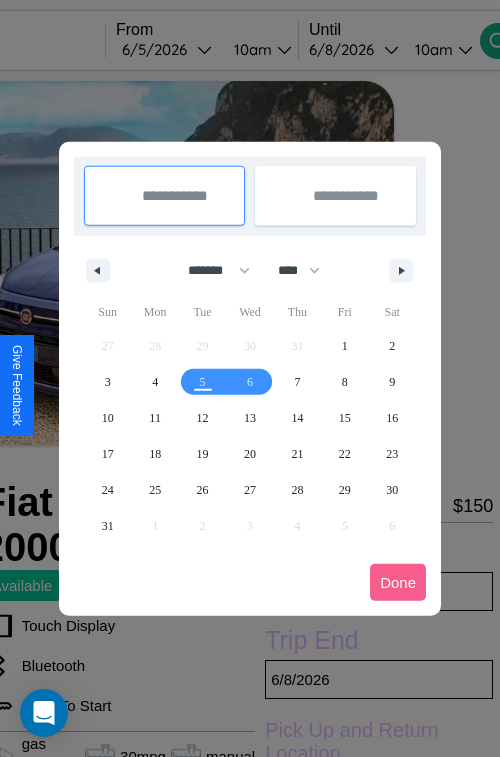 click at bounding box center (250, 378) 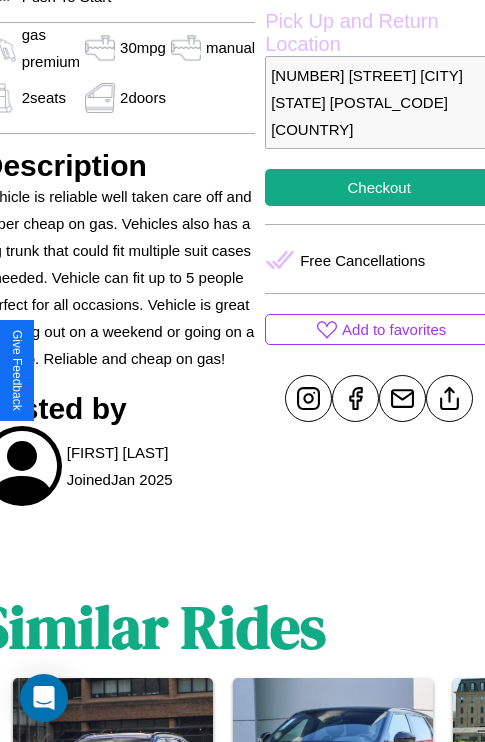 scroll, scrollTop: 710, scrollLeft: 91, axis: both 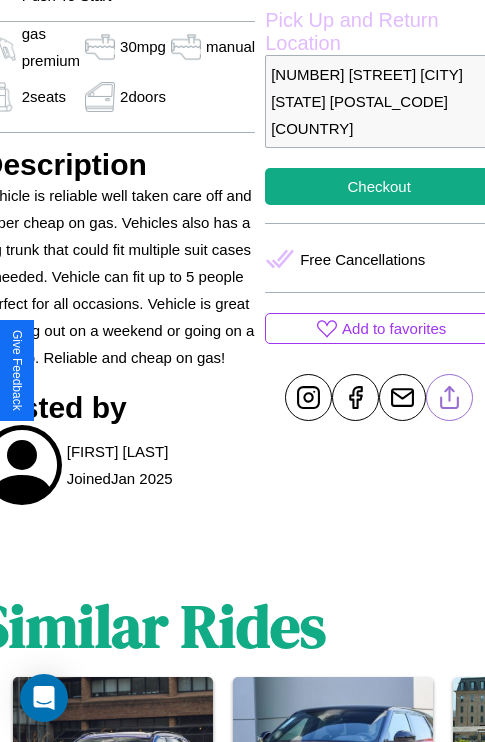 click 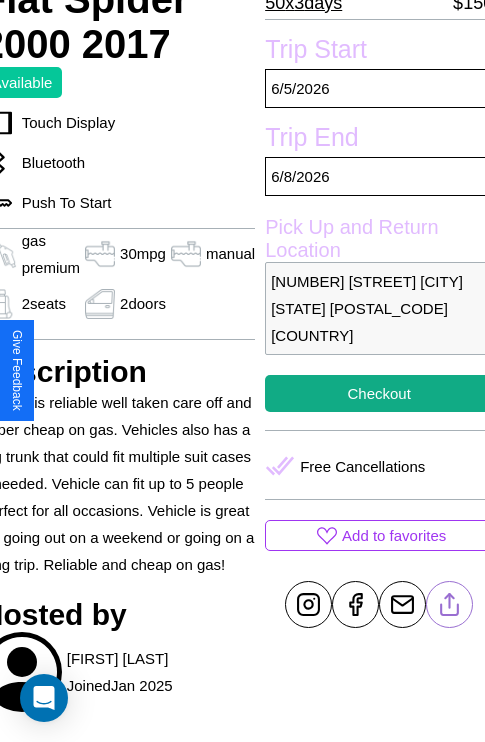 scroll, scrollTop: 499, scrollLeft: 91, axis: both 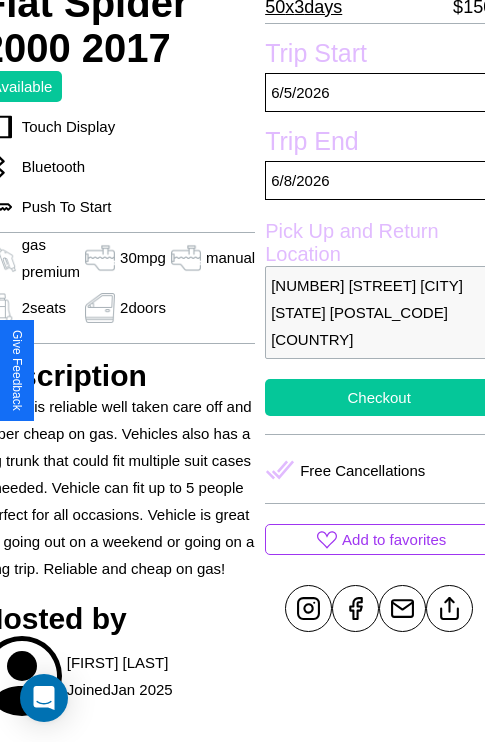 click on "Checkout" at bounding box center [379, 397] 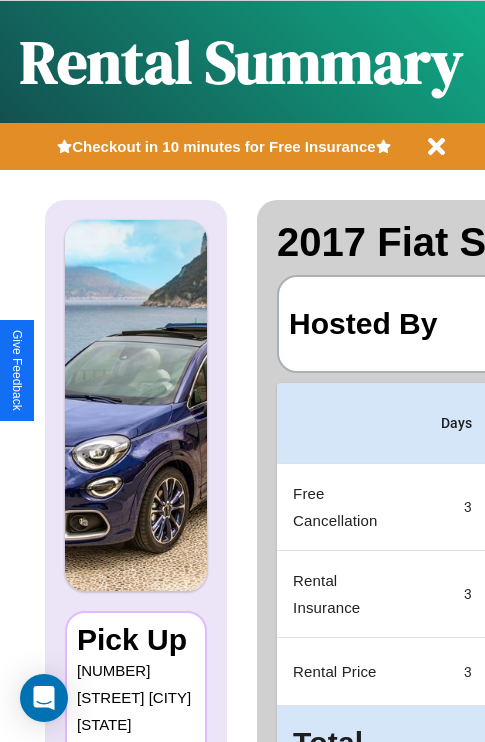 scroll, scrollTop: 0, scrollLeft: 378, axis: horizontal 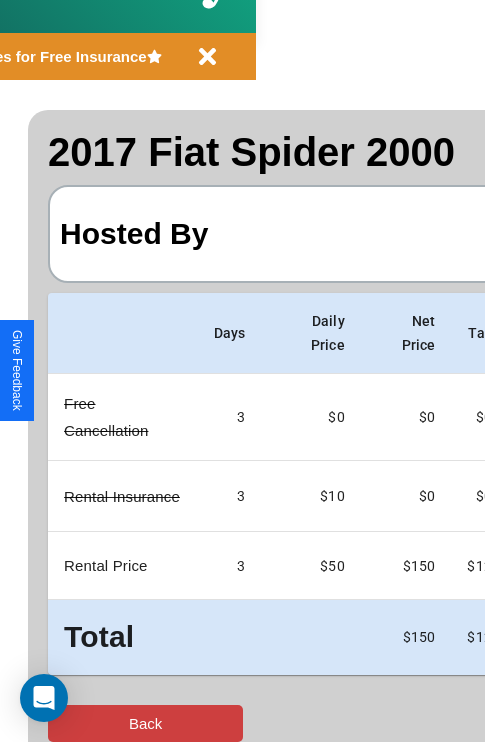 click on "Back" at bounding box center [145, 723] 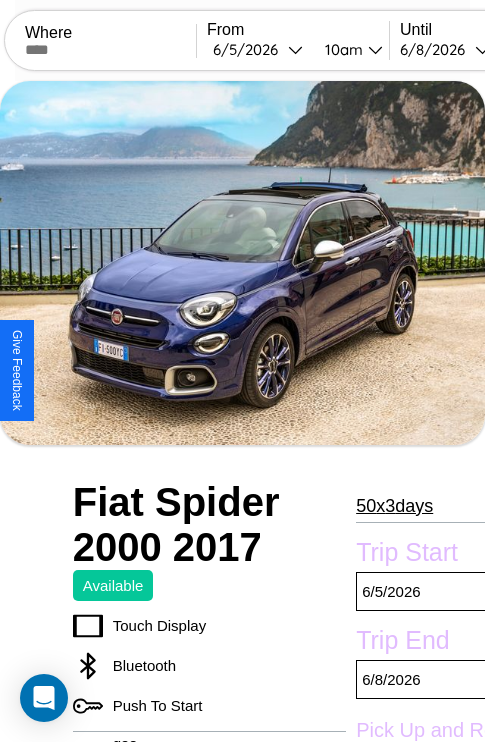 scroll, scrollTop: 135, scrollLeft: 0, axis: vertical 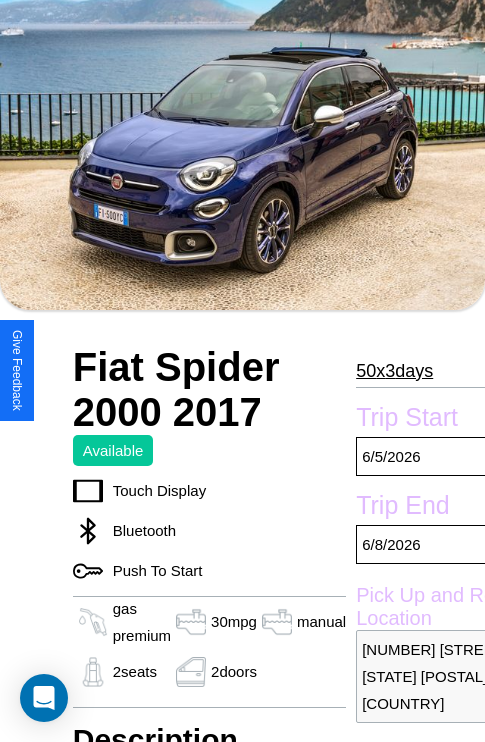 click on "50  x  3  days" at bounding box center (394, 371) 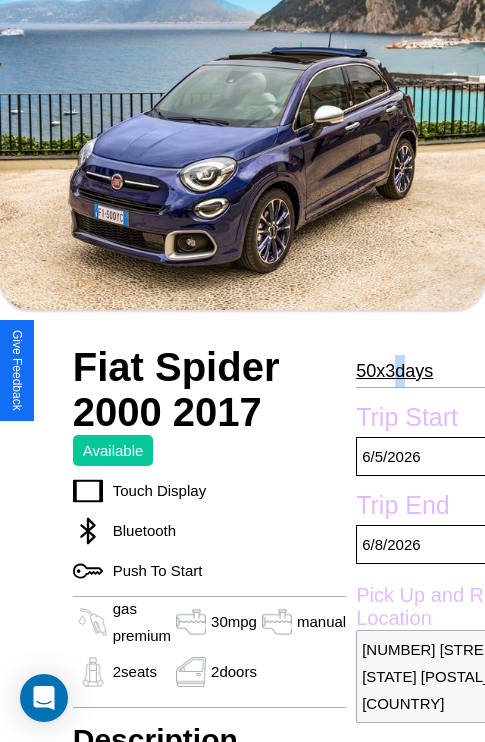 click on "50  x  3  days" at bounding box center (394, 371) 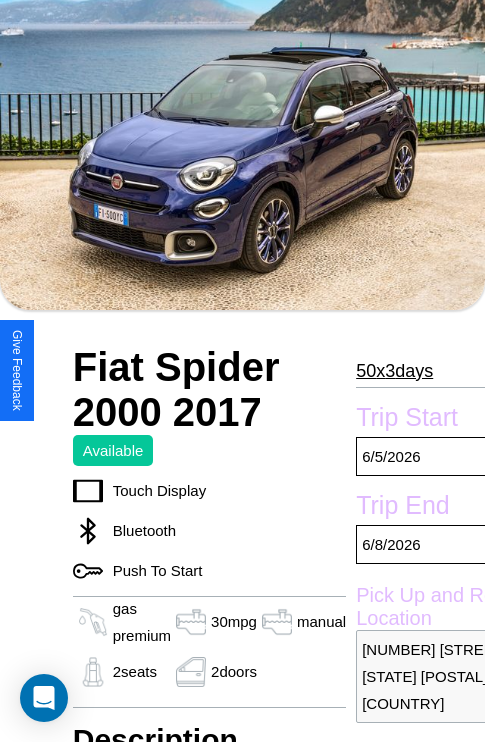 click on "50  x  3  days" at bounding box center (394, 371) 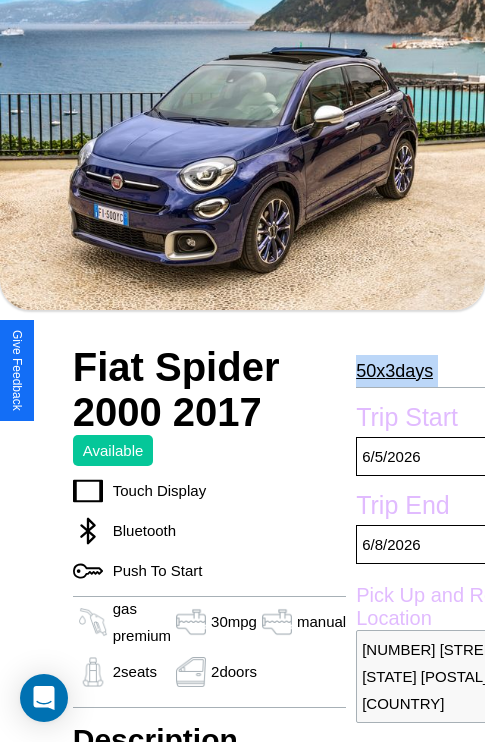 click on "50  x  3  days" at bounding box center (394, 371) 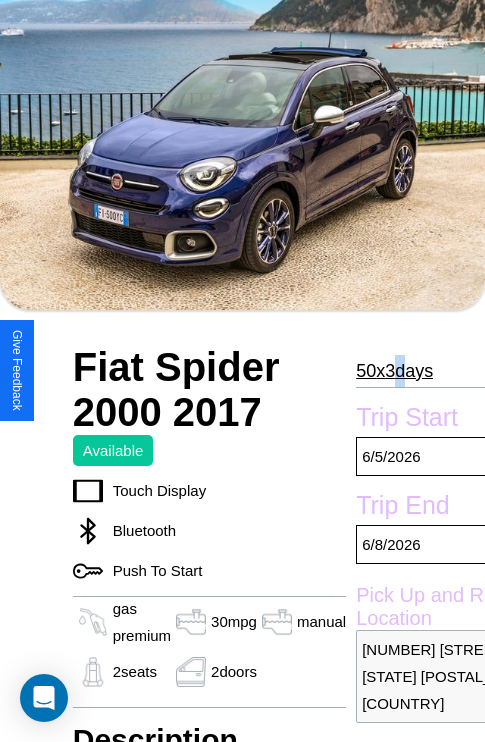 click on "50  x  3  days" at bounding box center (394, 371) 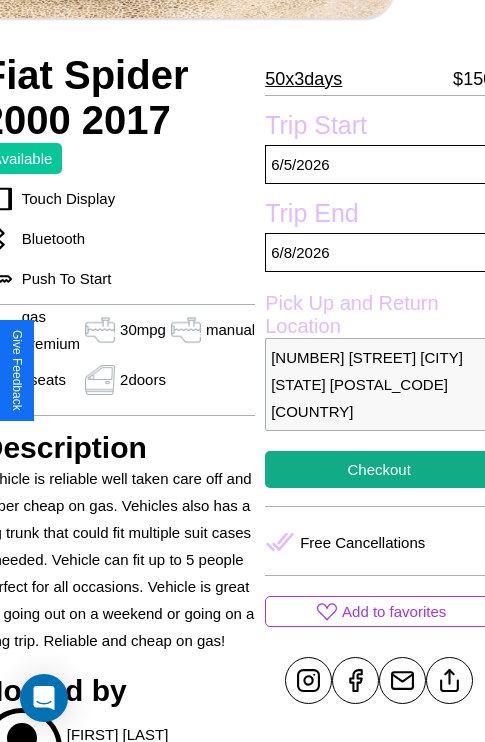 scroll, scrollTop: 499, scrollLeft: 91, axis: both 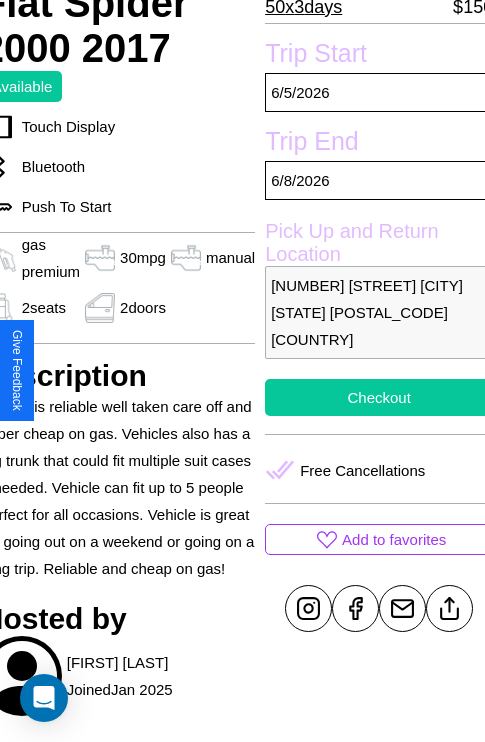 click on "Checkout" at bounding box center [379, 397] 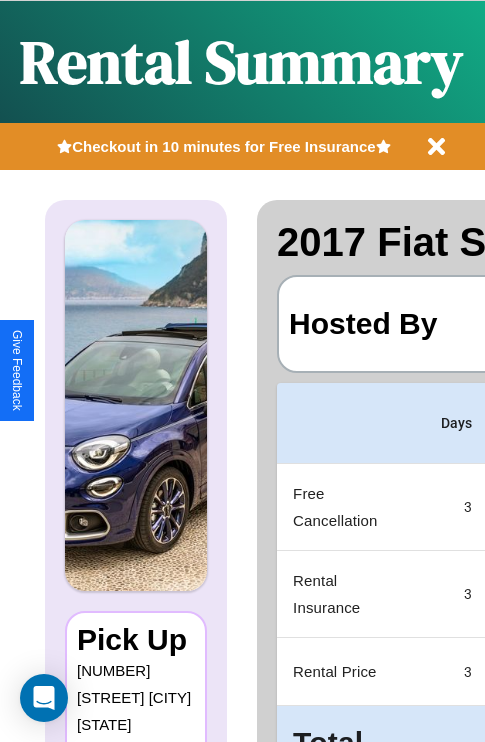 scroll, scrollTop: 0, scrollLeft: 378, axis: horizontal 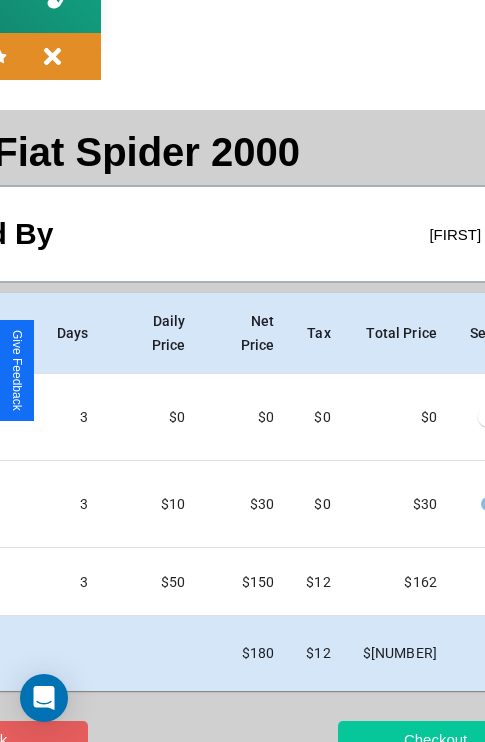 click on "Checkout" at bounding box center [435, 739] 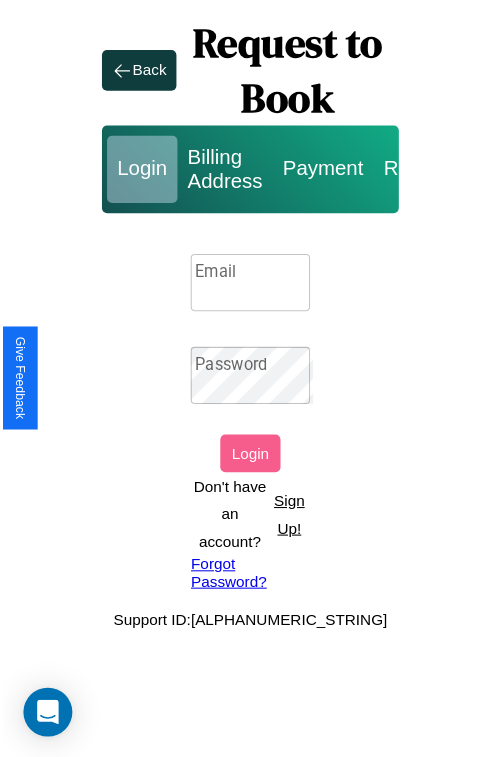 scroll, scrollTop: 0, scrollLeft: 0, axis: both 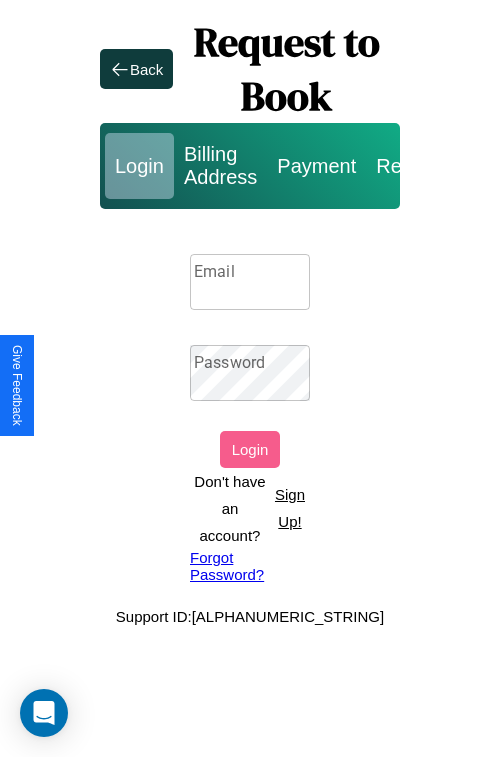 click on "Sign Up!" at bounding box center [290, 508] 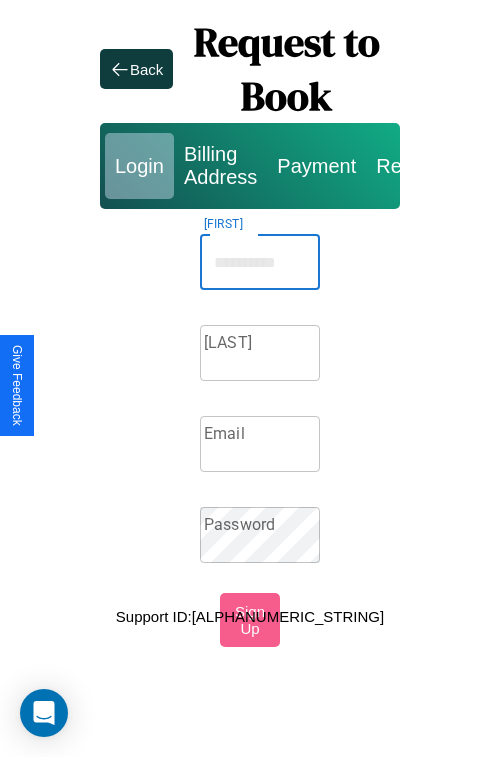 click on "Firstname" at bounding box center [260, 262] 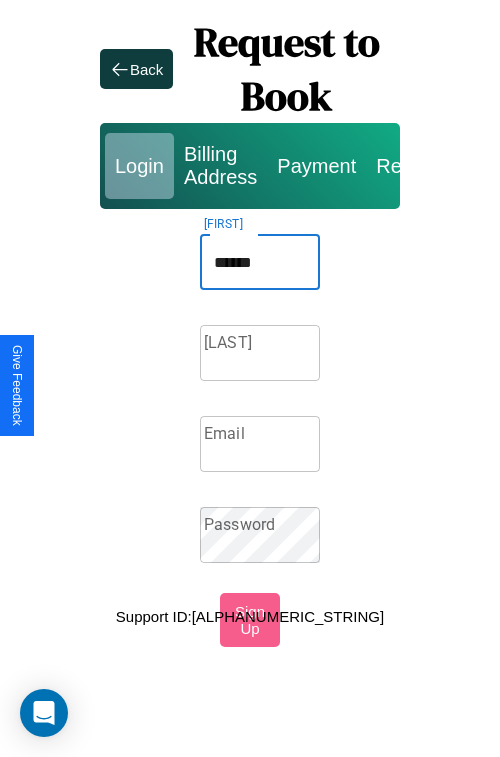 type on "******" 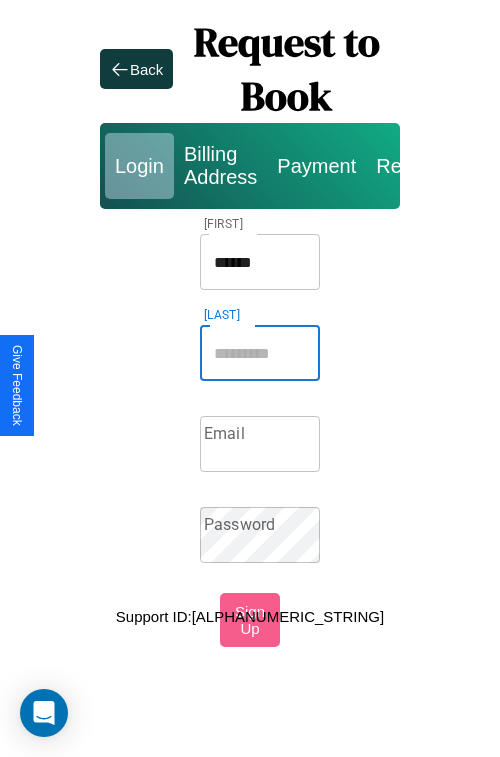click on "Lastname" at bounding box center [260, 353] 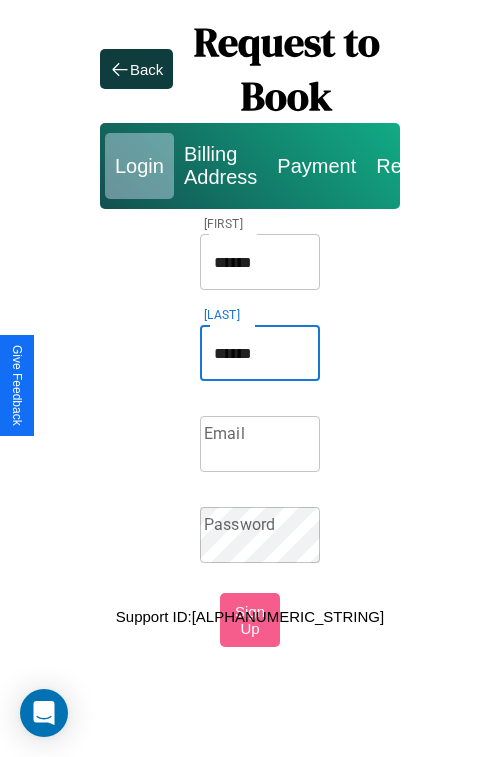 type on "******" 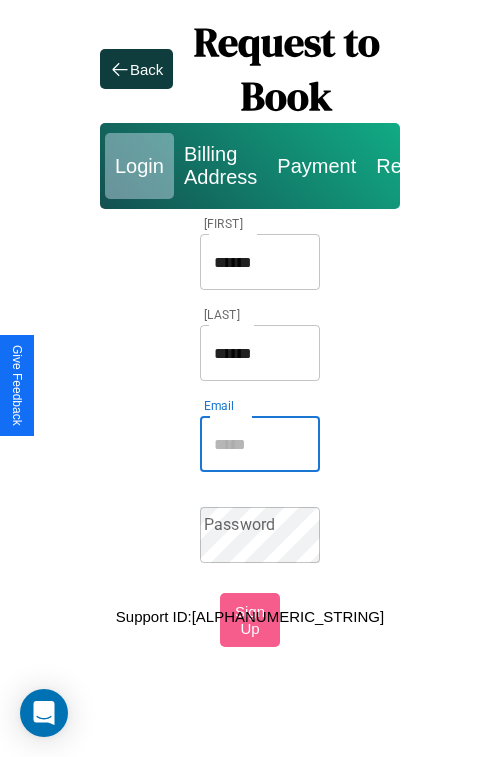click on "Email" at bounding box center (260, 444) 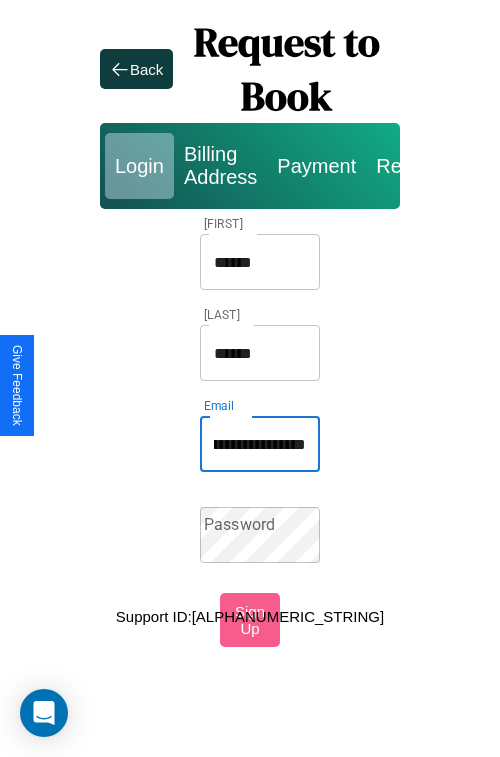scroll, scrollTop: 0, scrollLeft: 88, axis: horizontal 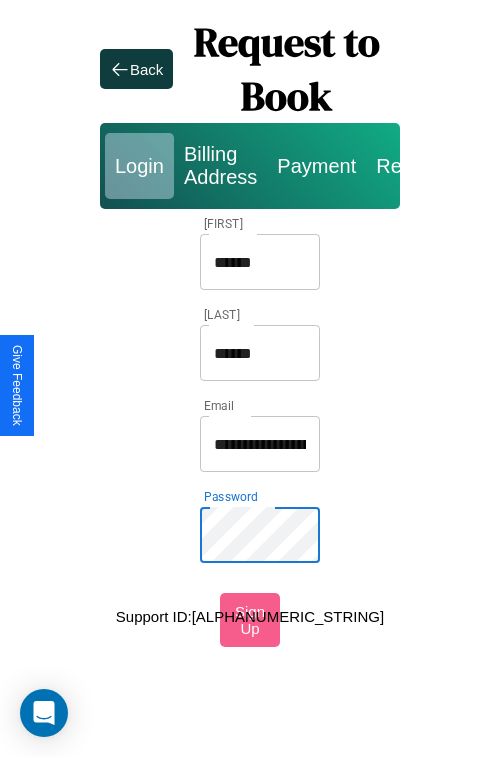 click on "******" at bounding box center (260, 262) 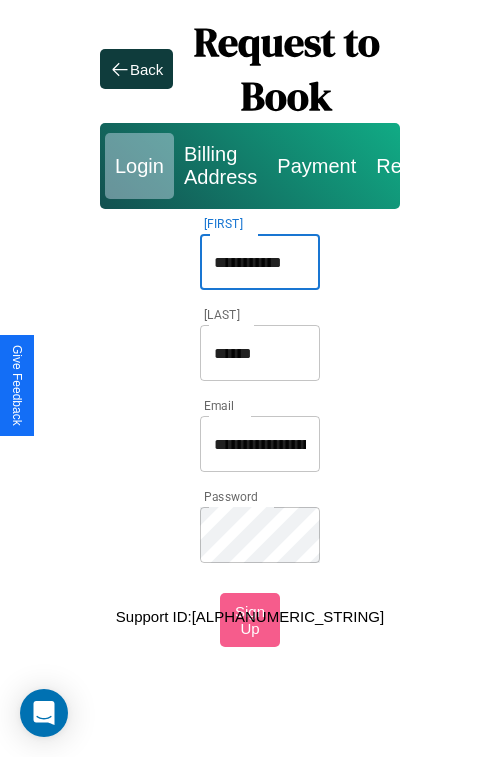 type on "**********" 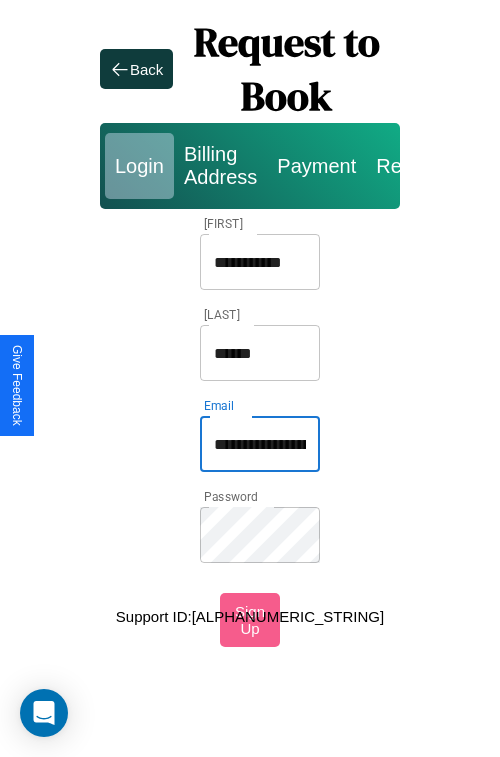 click on "**********" at bounding box center [260, 444] 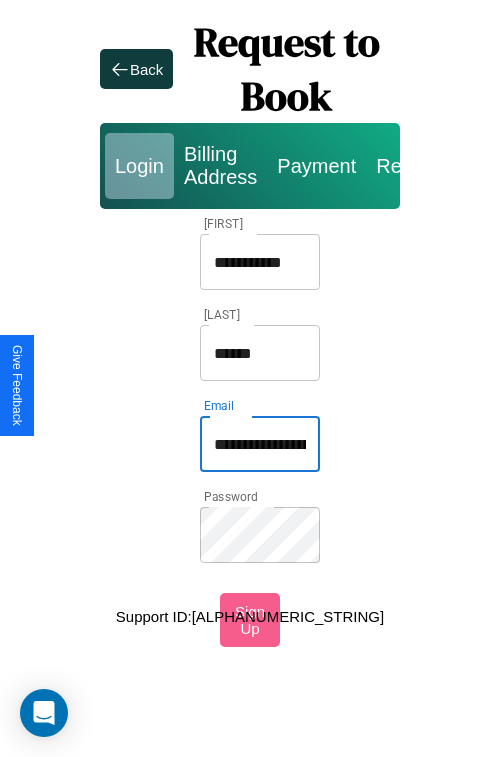 type on "**********" 